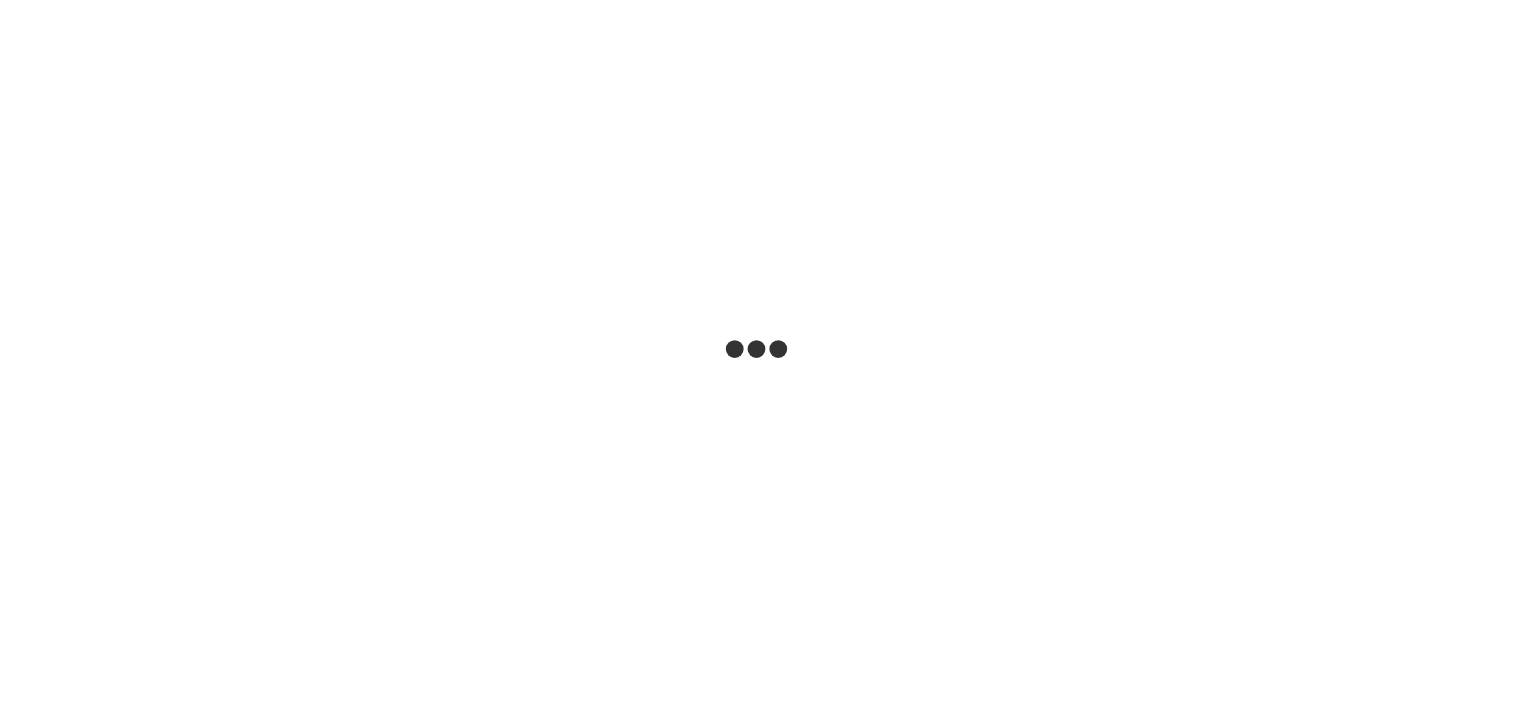 scroll, scrollTop: 0, scrollLeft: 0, axis: both 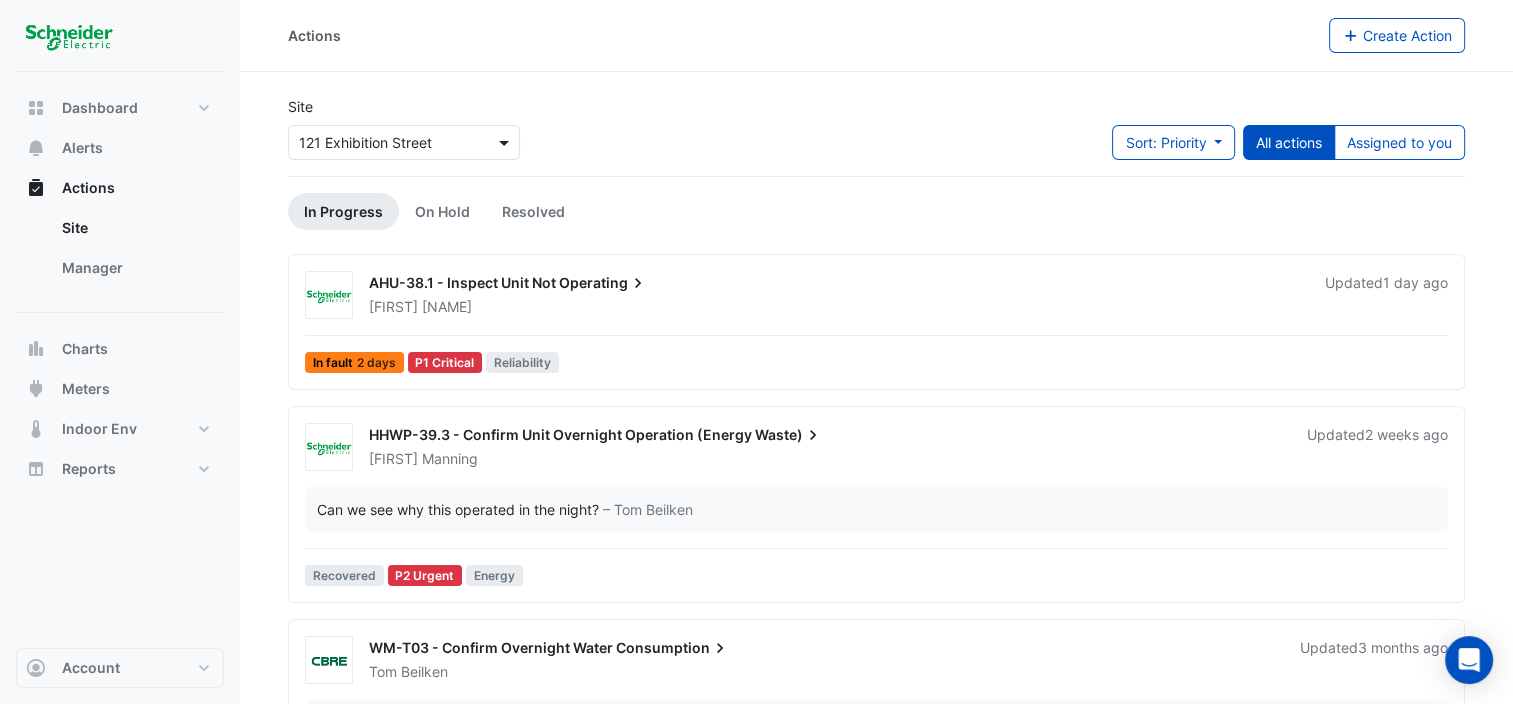 click at bounding box center [506, 142] 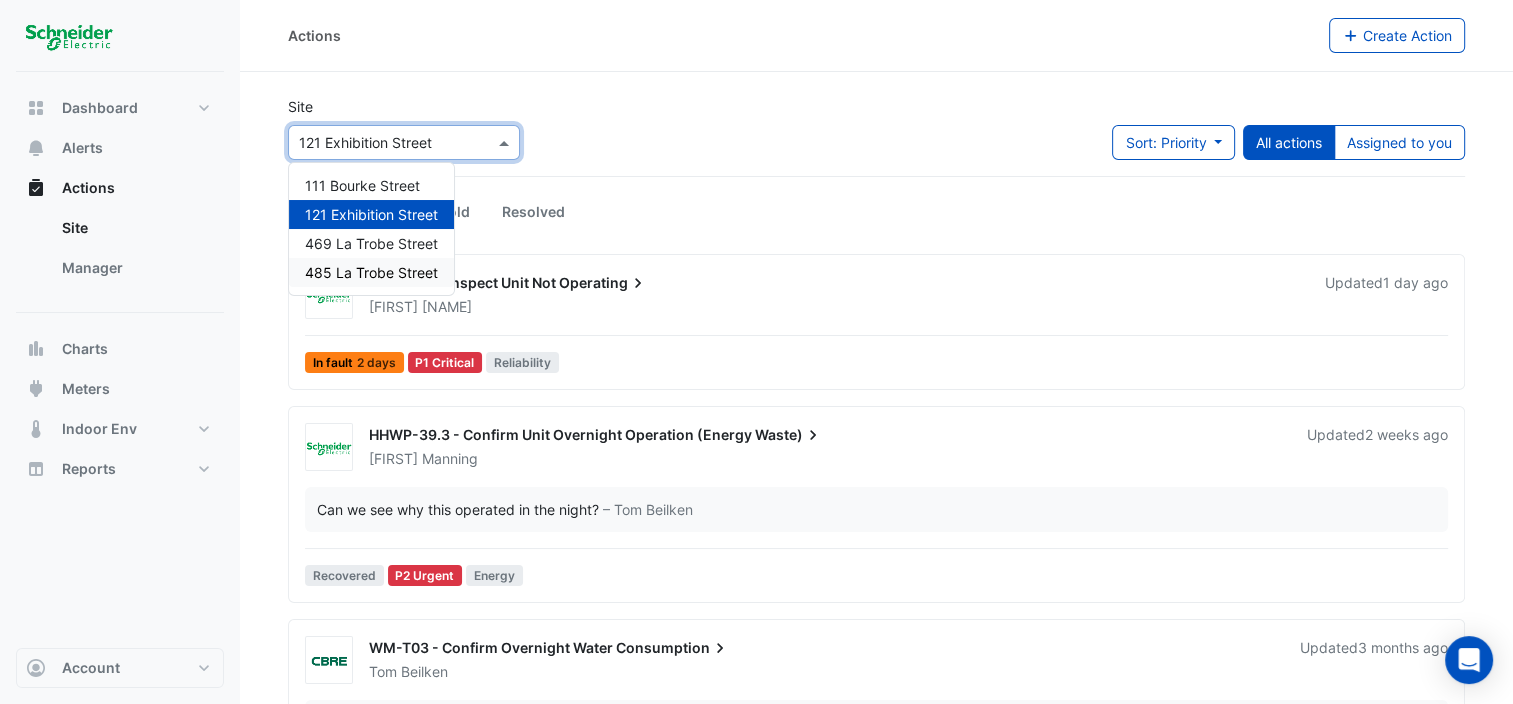 click on "485 La Trobe Street" at bounding box center [371, 272] 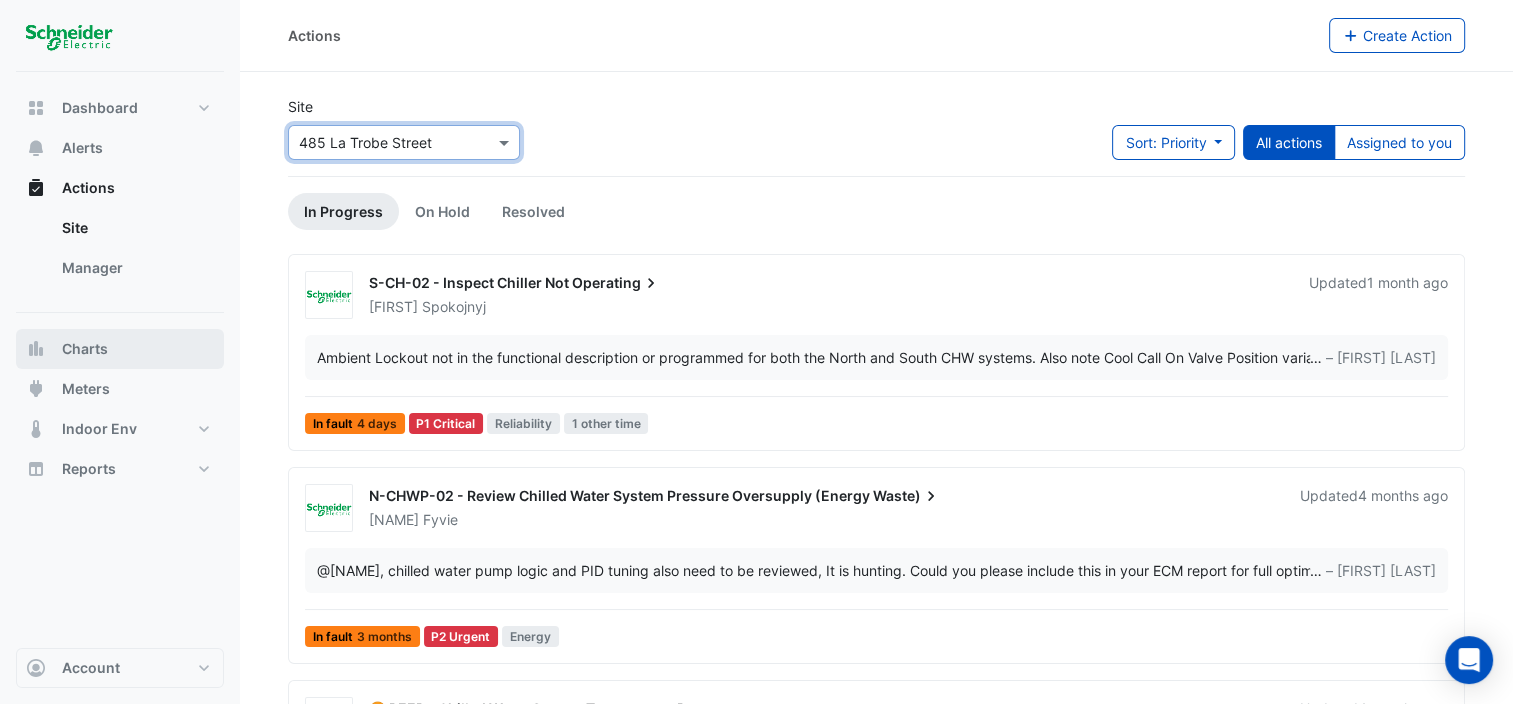 click on "Charts" at bounding box center (85, 349) 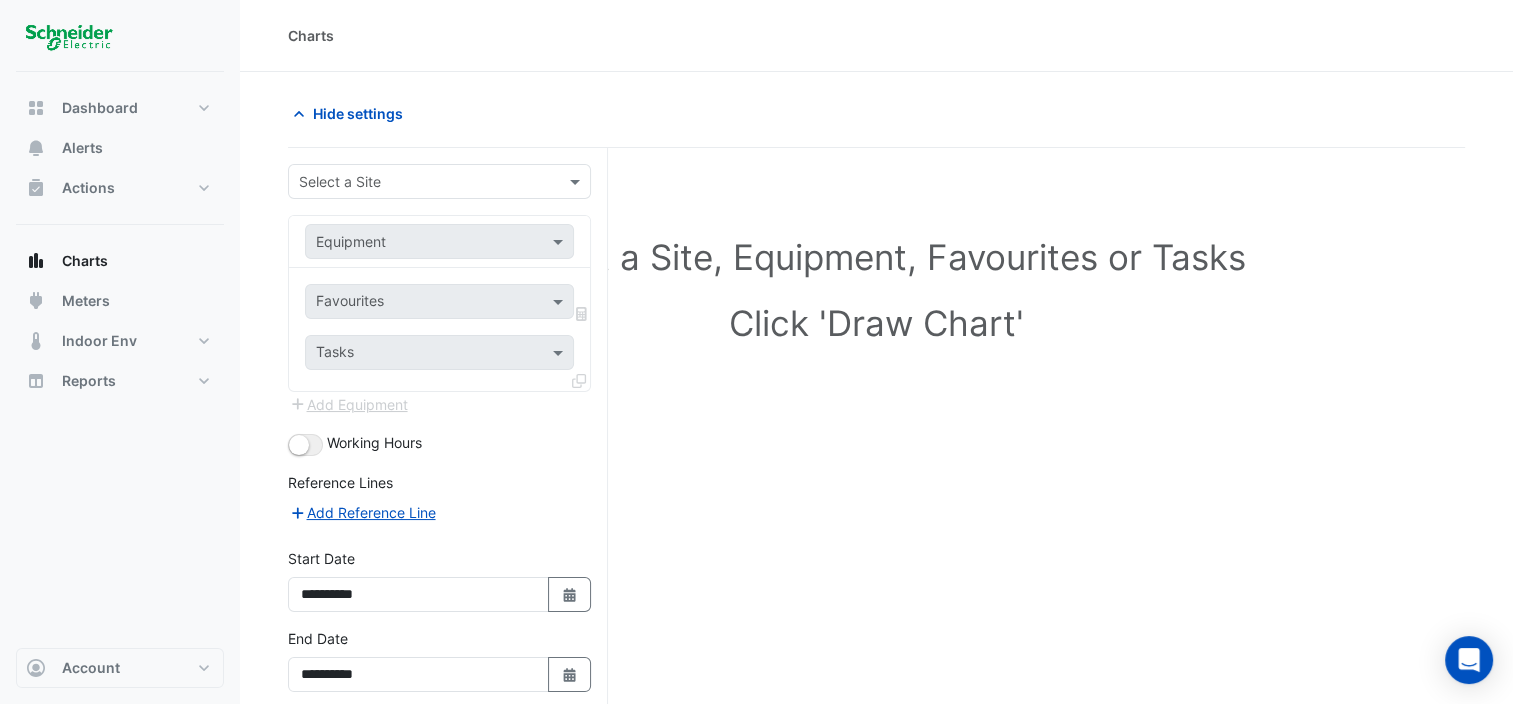 click at bounding box center (419, 182) 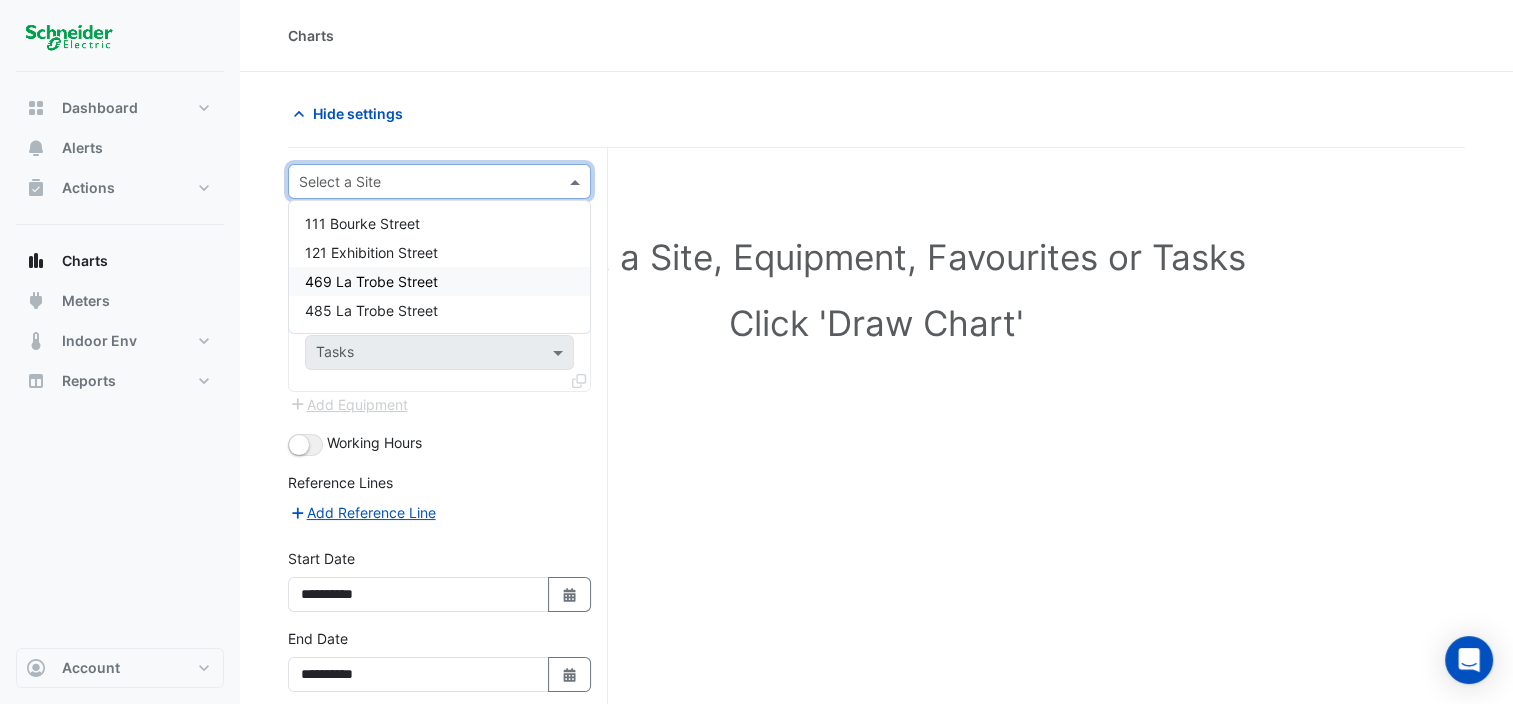 click on "111 Bourke Street 121 Exhibition Street 469 La Trobe Street 485 La Trobe Street" at bounding box center [439, 267] 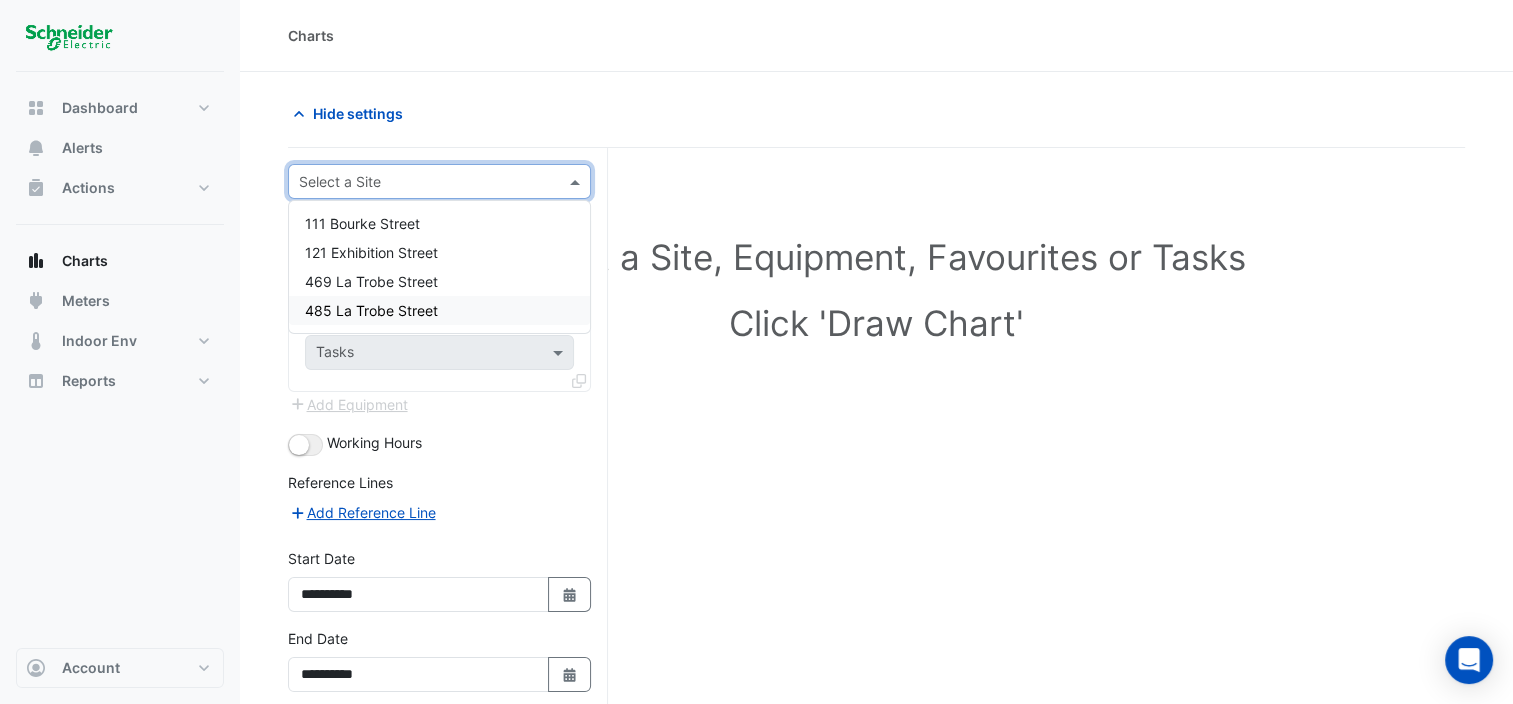 click on "485 La Trobe Street" at bounding box center [371, 310] 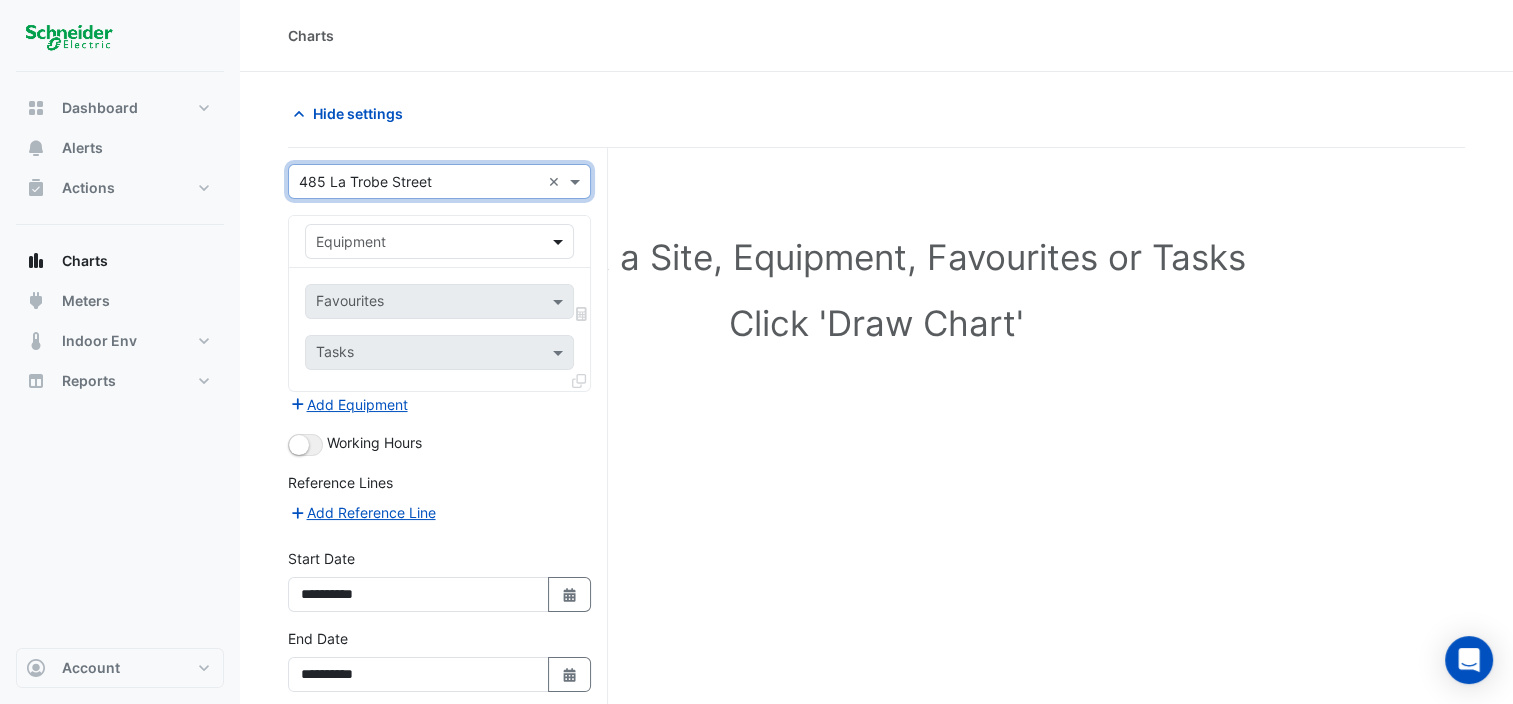 click at bounding box center [560, 241] 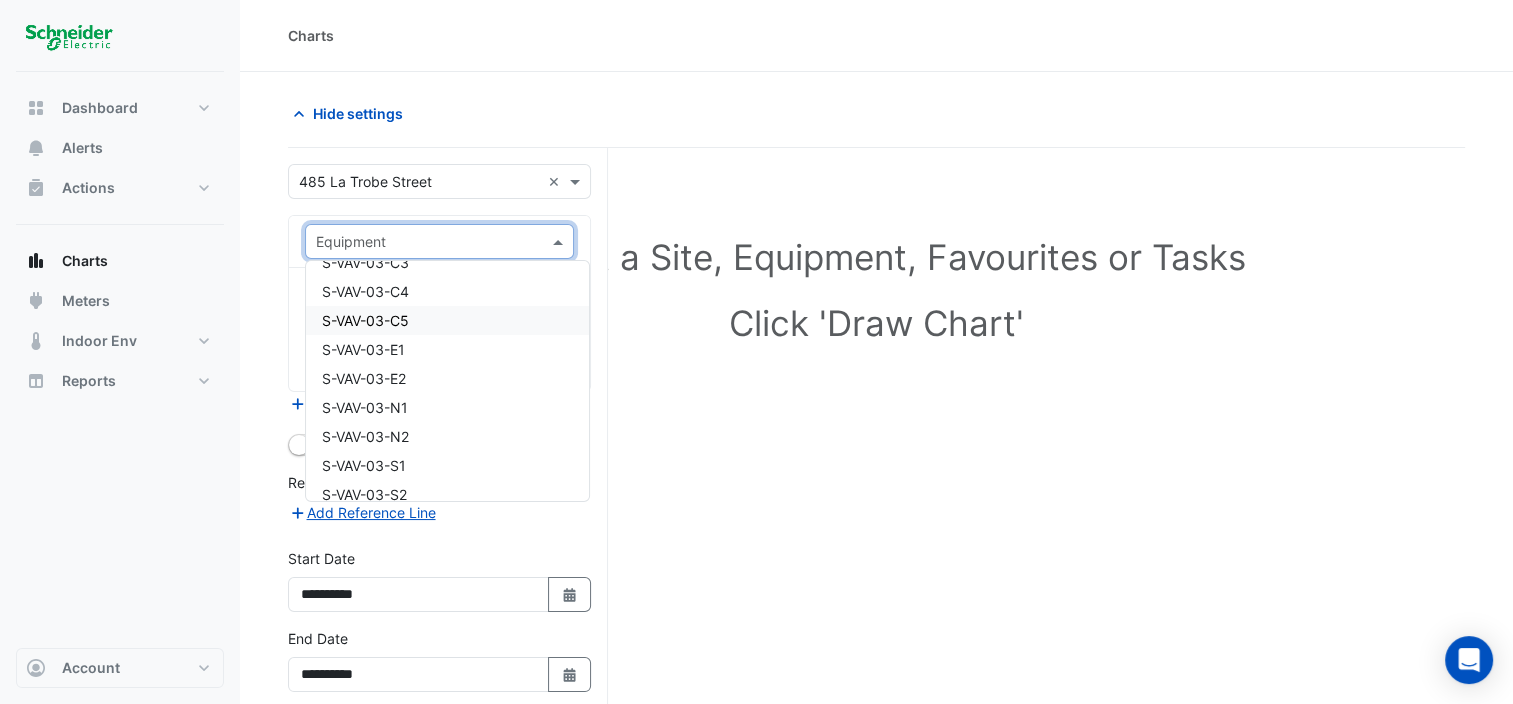 scroll, scrollTop: 13000, scrollLeft: 0, axis: vertical 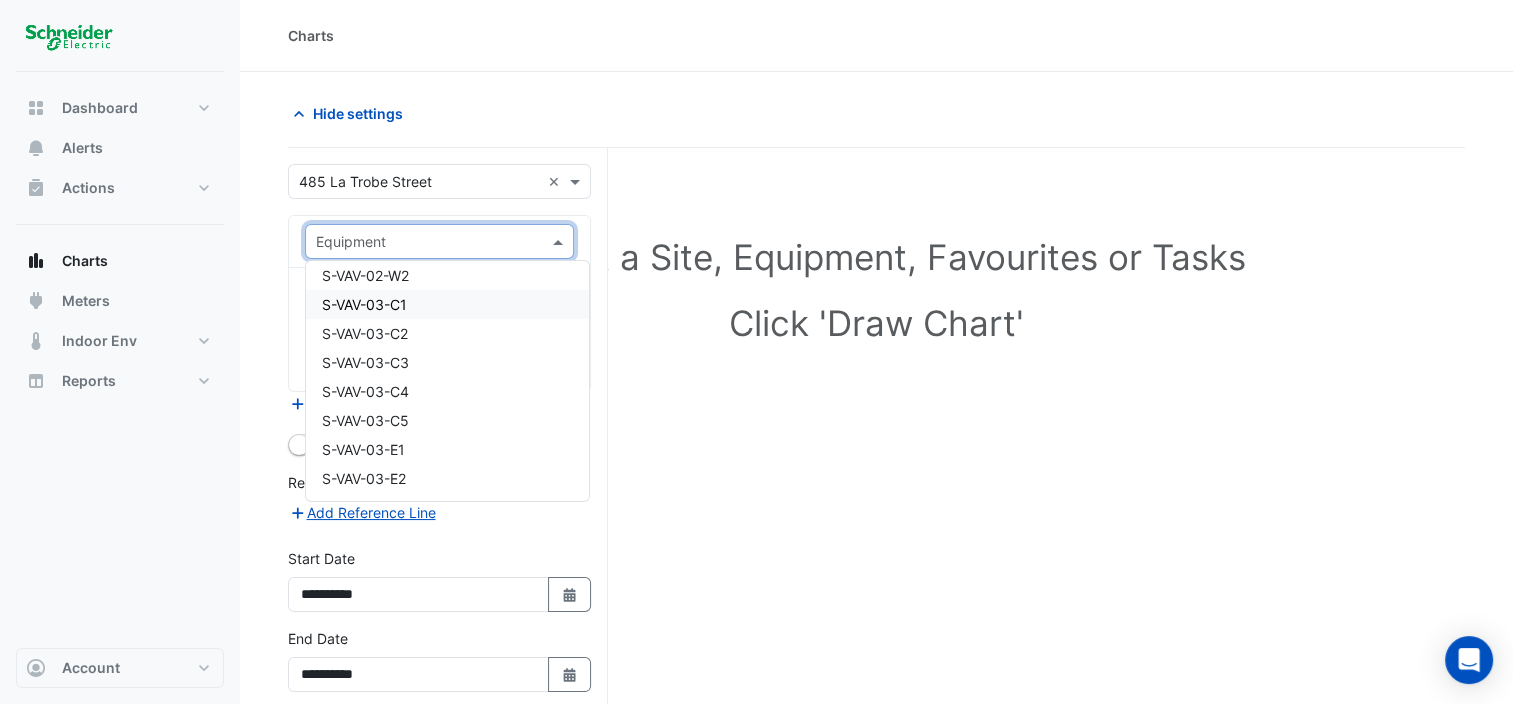 click on "S-VAV-03-C1" at bounding box center [447, 304] 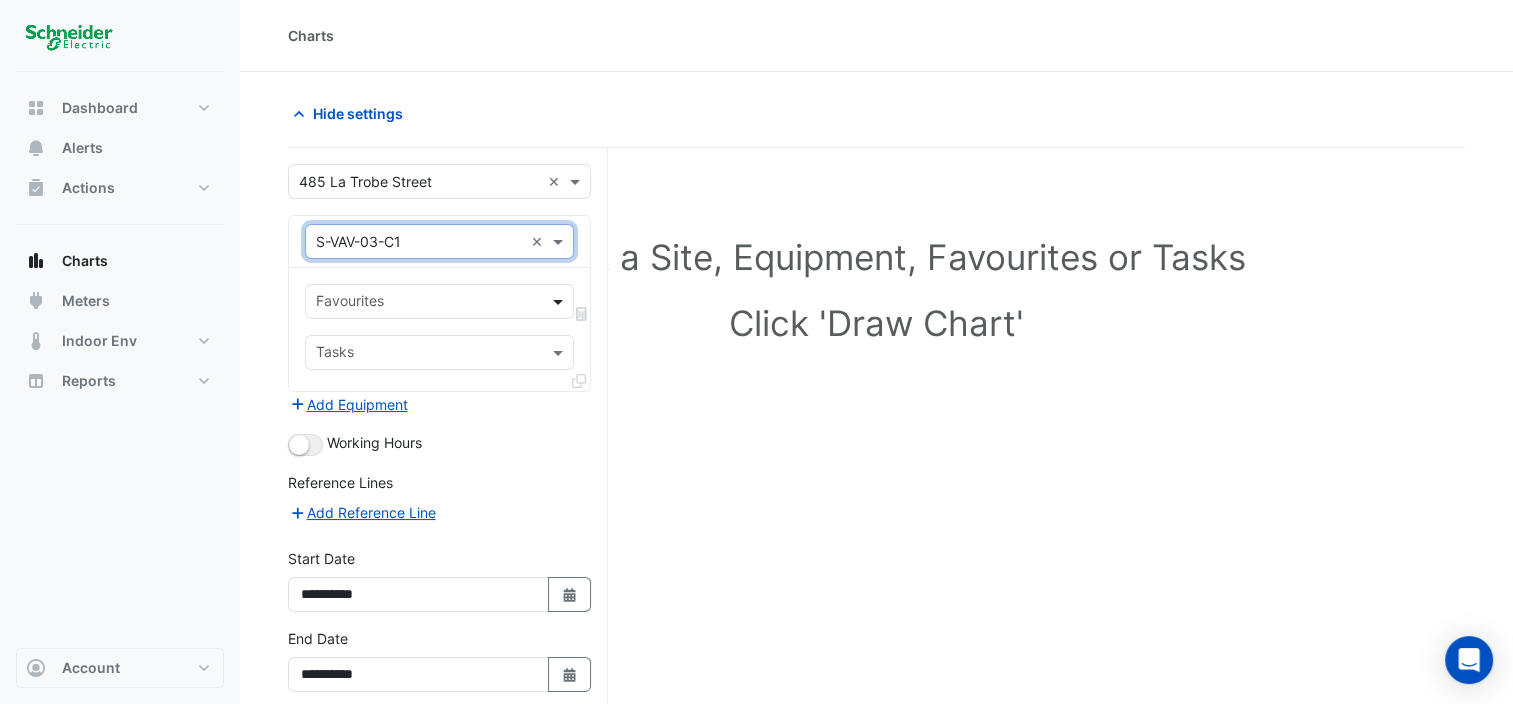 click at bounding box center [560, 301] 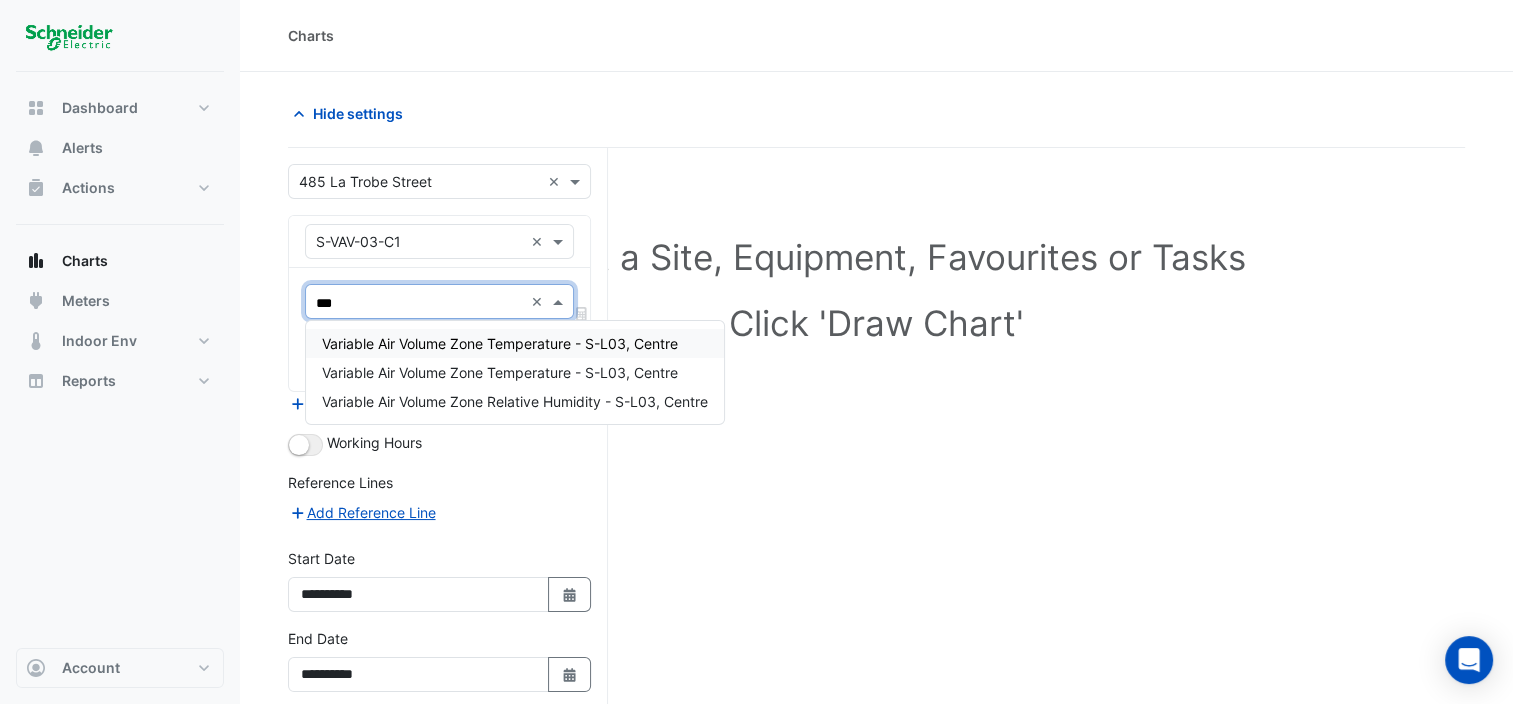 type on "****" 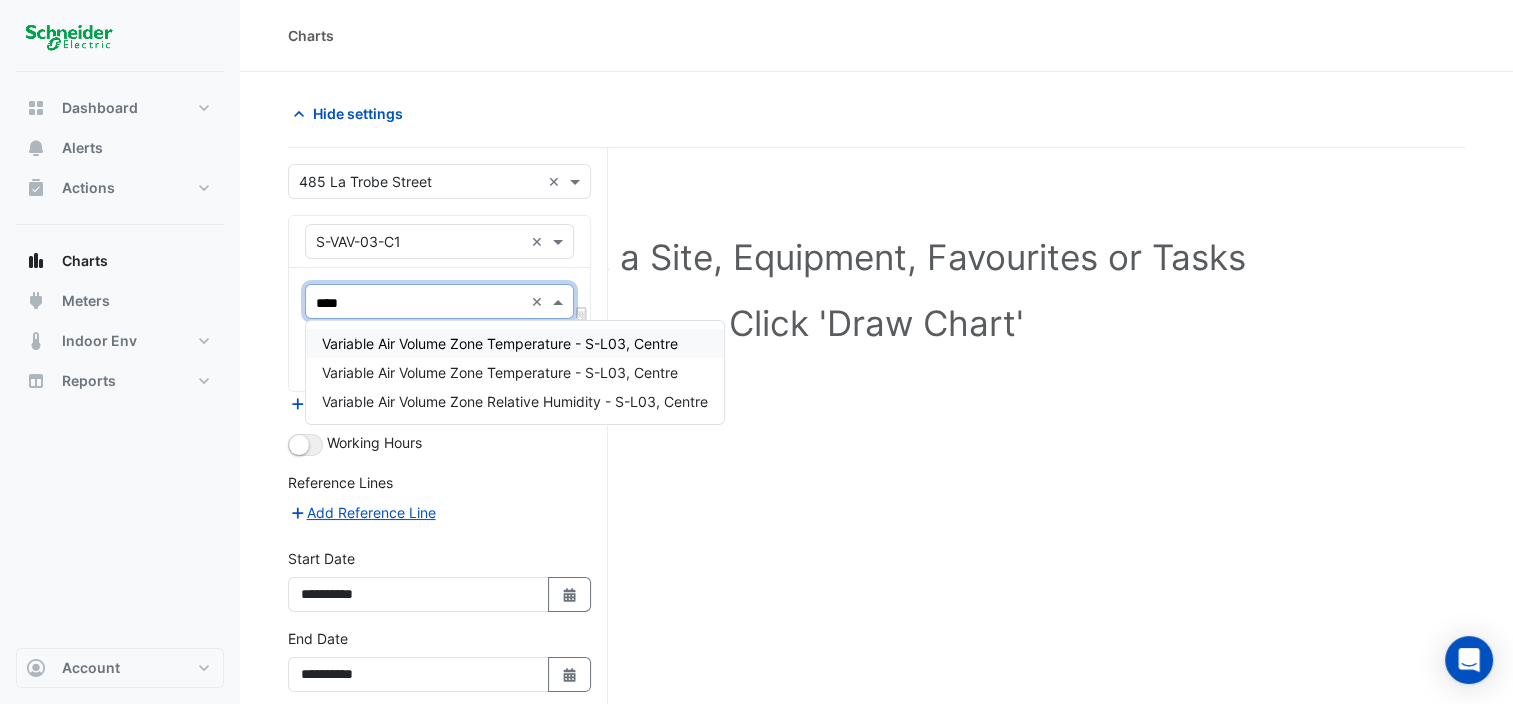 click on "Variable Air Volume Zone Temperature - S-L03, Centre" at bounding box center [515, 343] 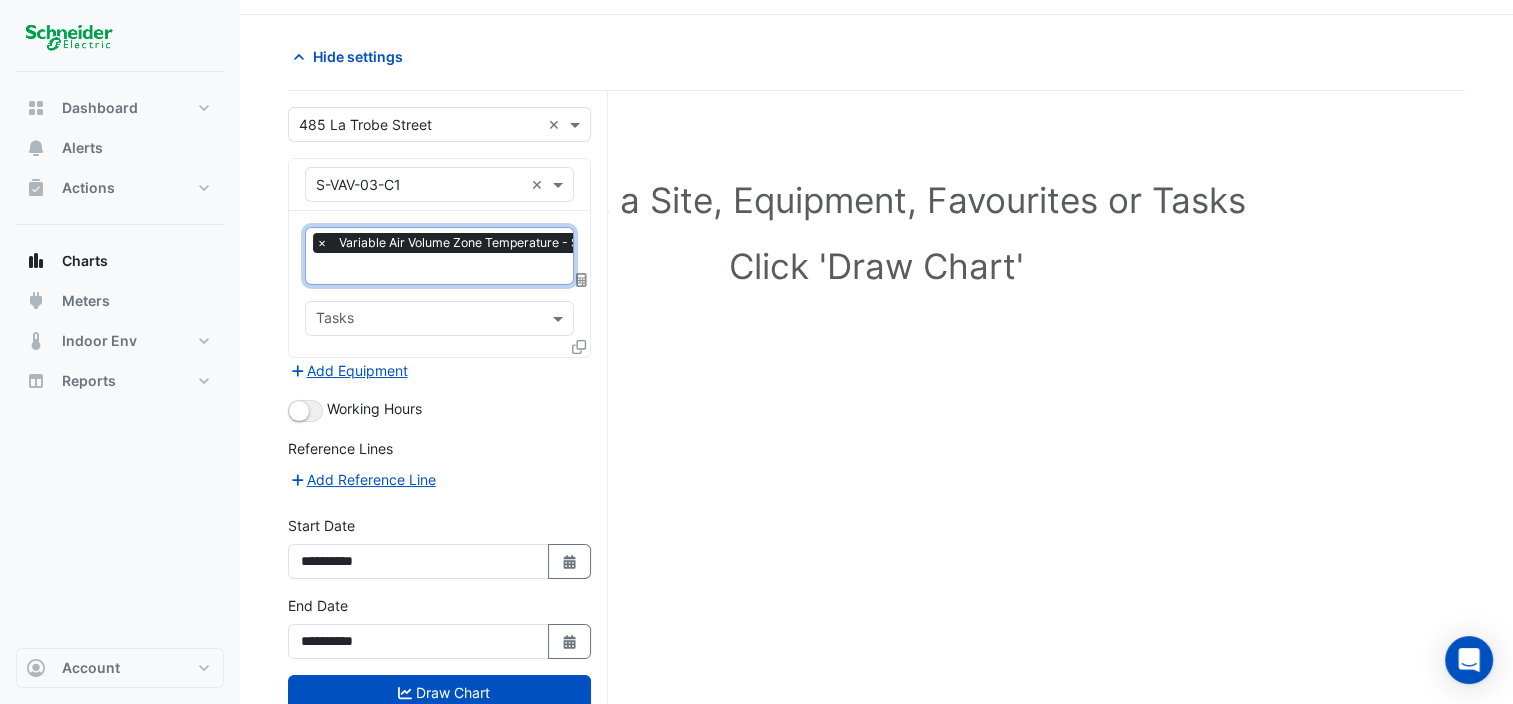 scroll, scrollTop: 109, scrollLeft: 0, axis: vertical 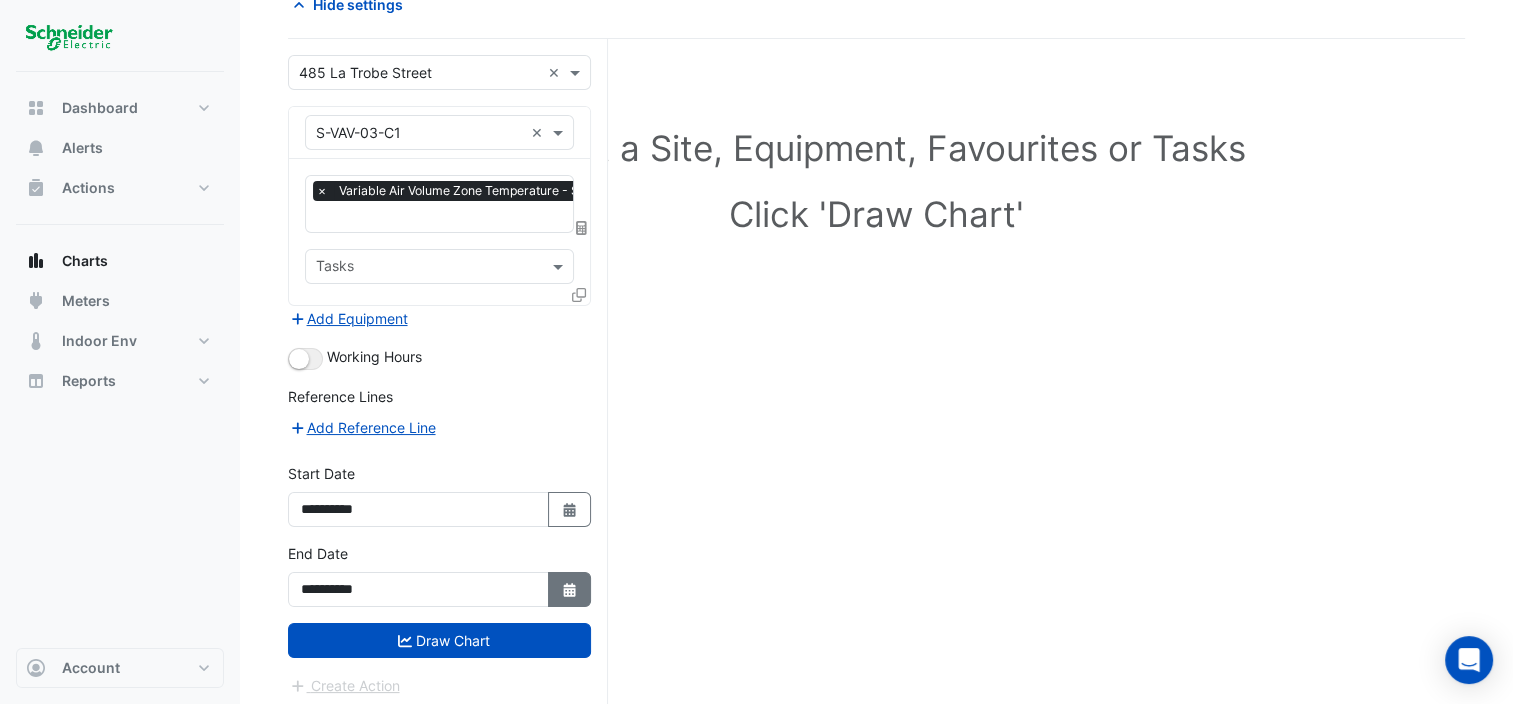 click 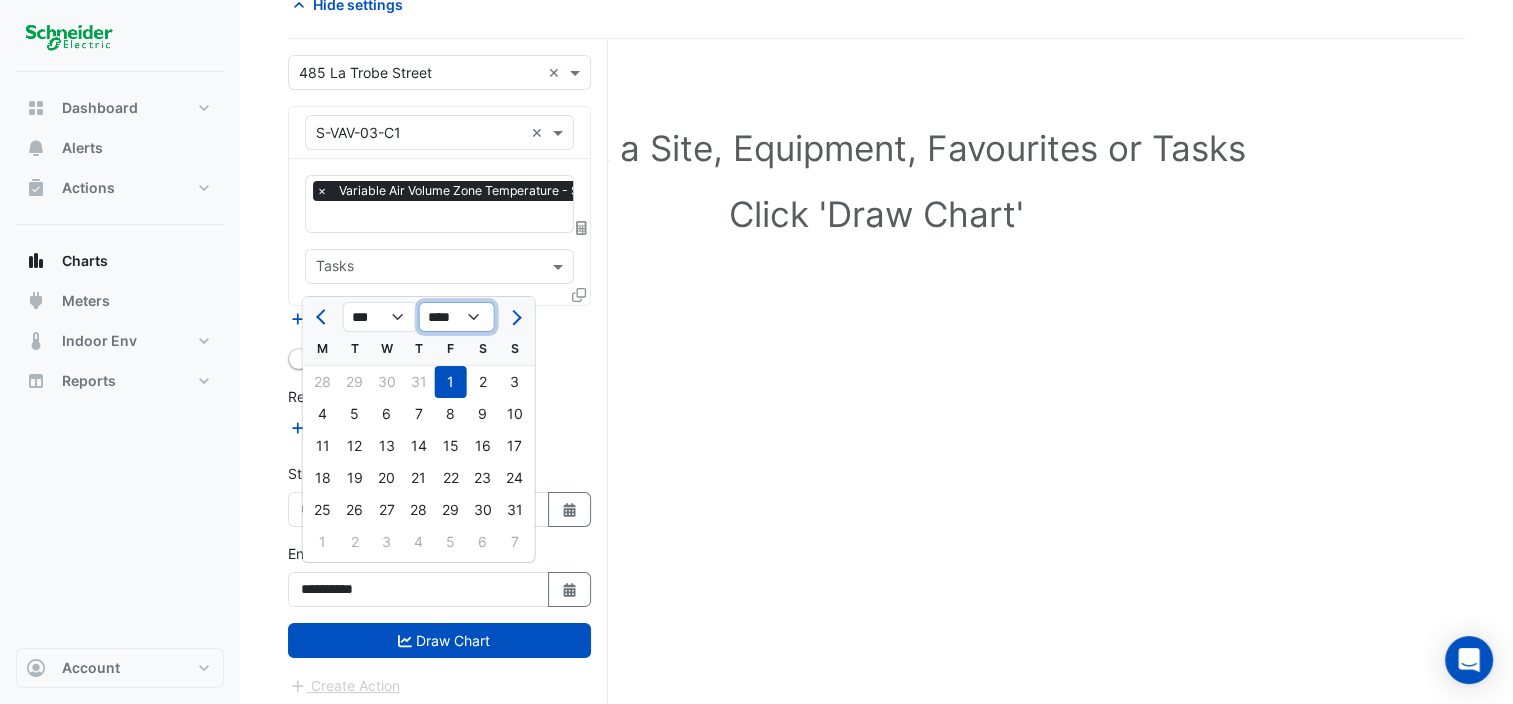 click on "**** **** **** **** **** **** **** **** **** **** ****" 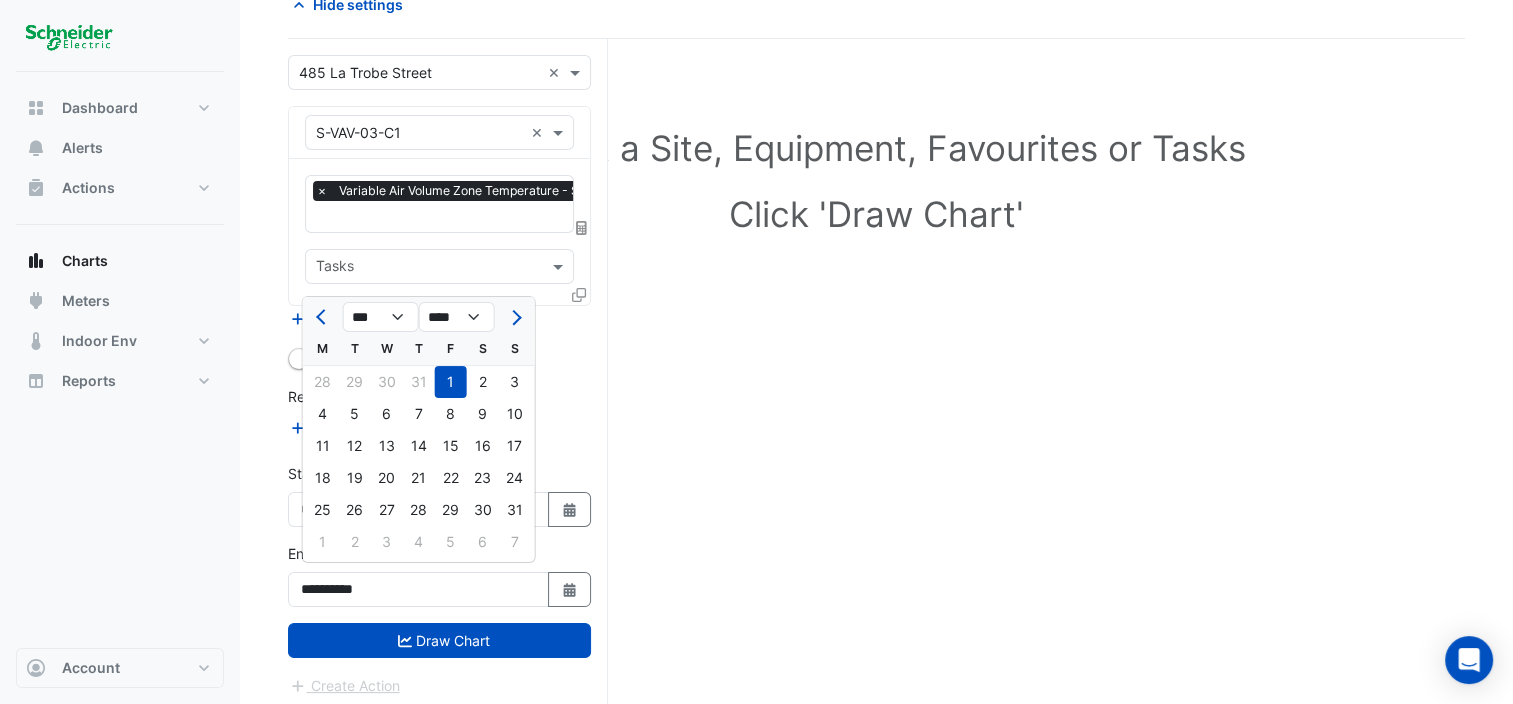 click 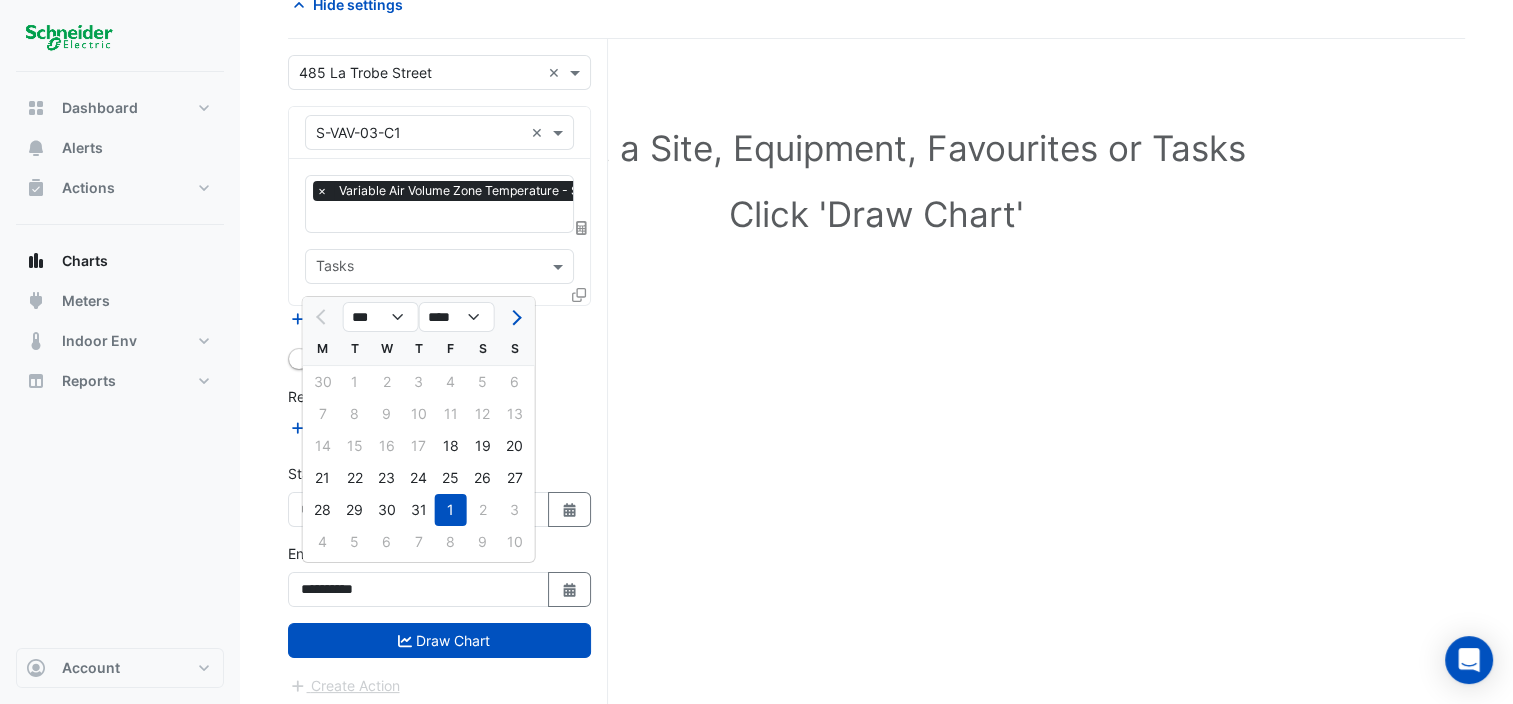 click 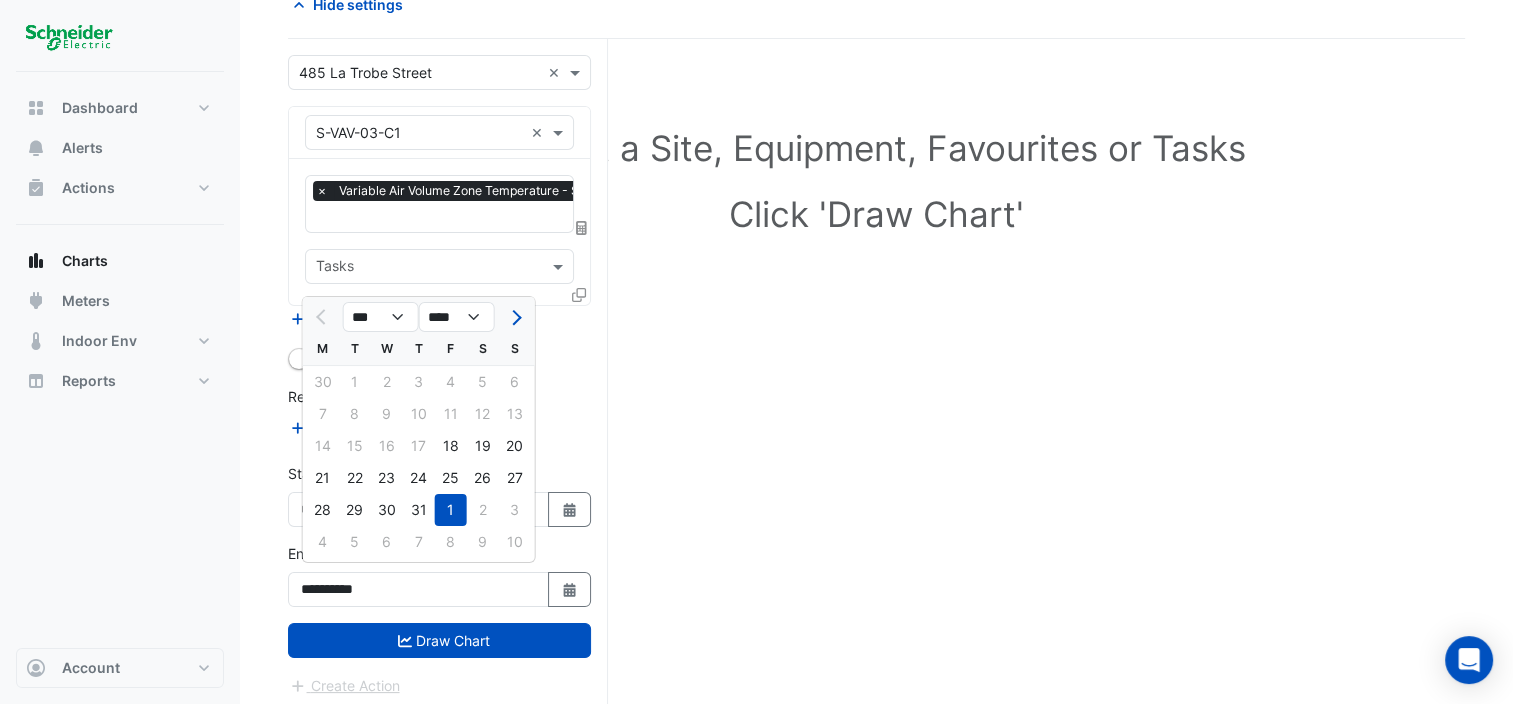click on "Reference Lines" at bounding box center [439, 400] 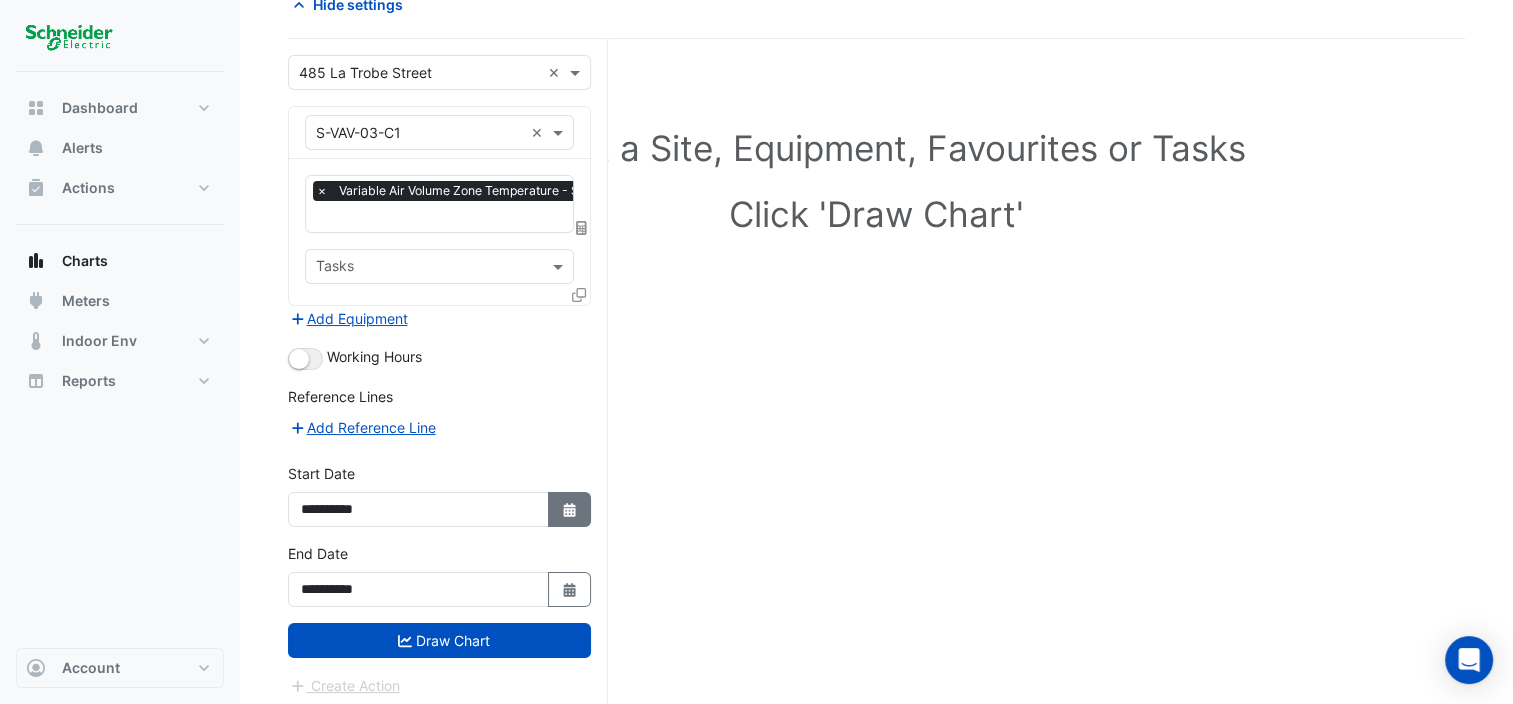 click on "Select Date" 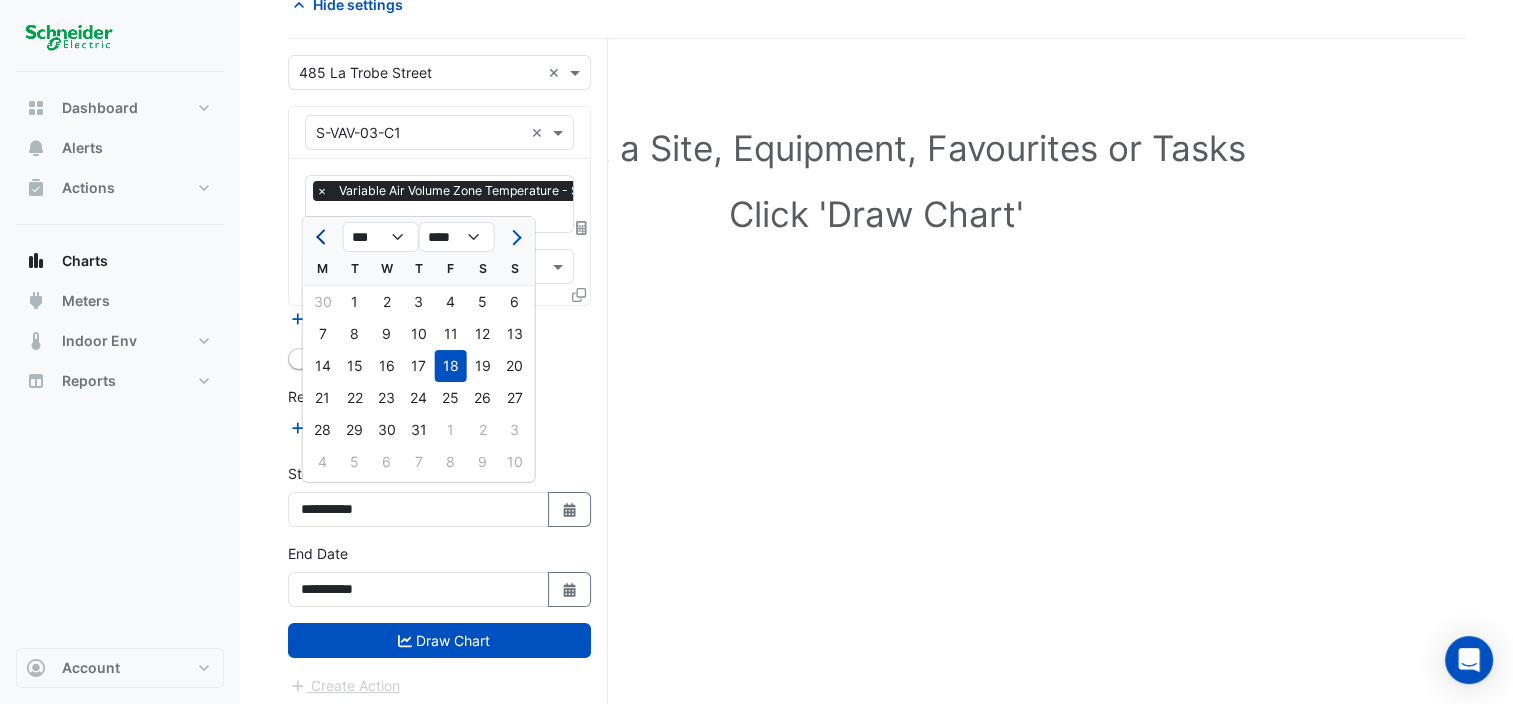 click 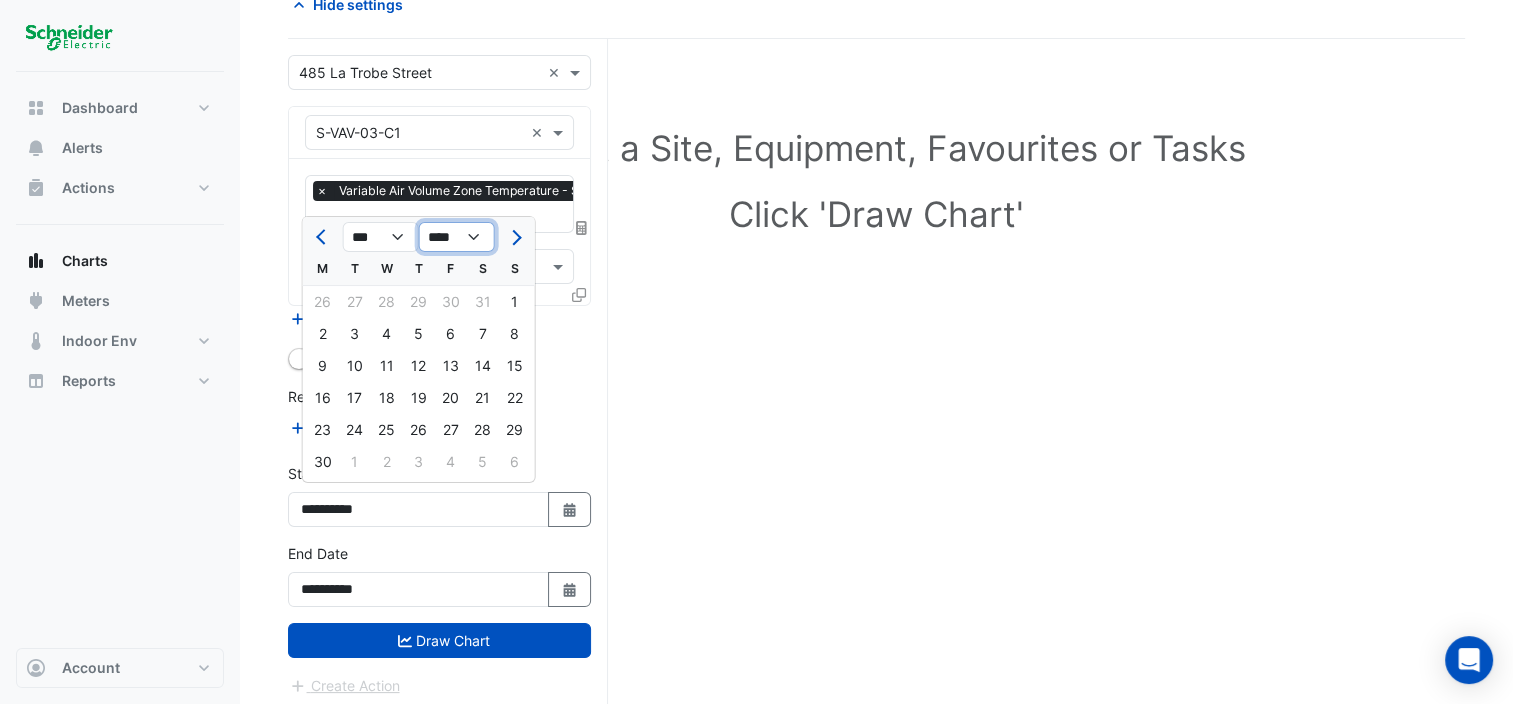 click on "**** **** **** **** **** **** **** **** **** **** ****" 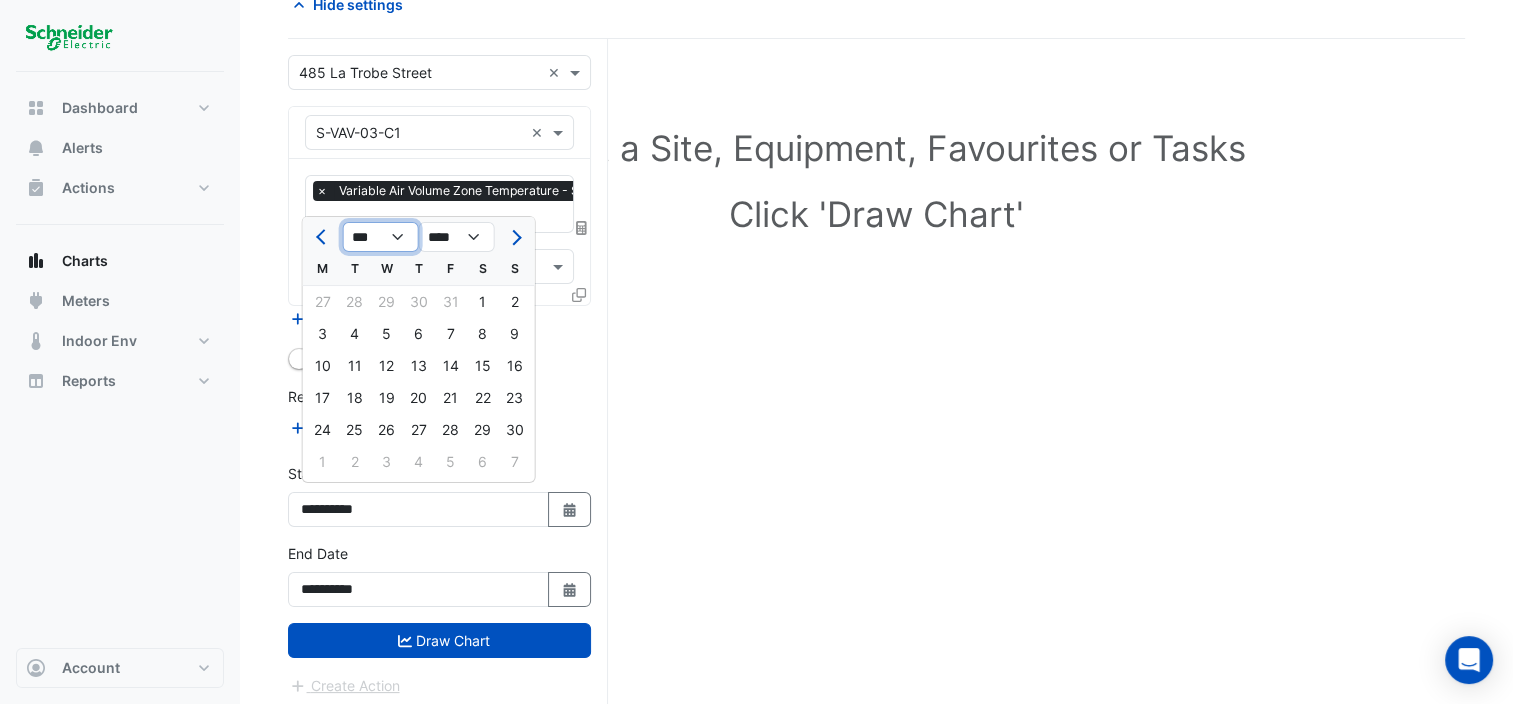 click on "*** *** *** *** *** *** *** *** *** *** *** ***" 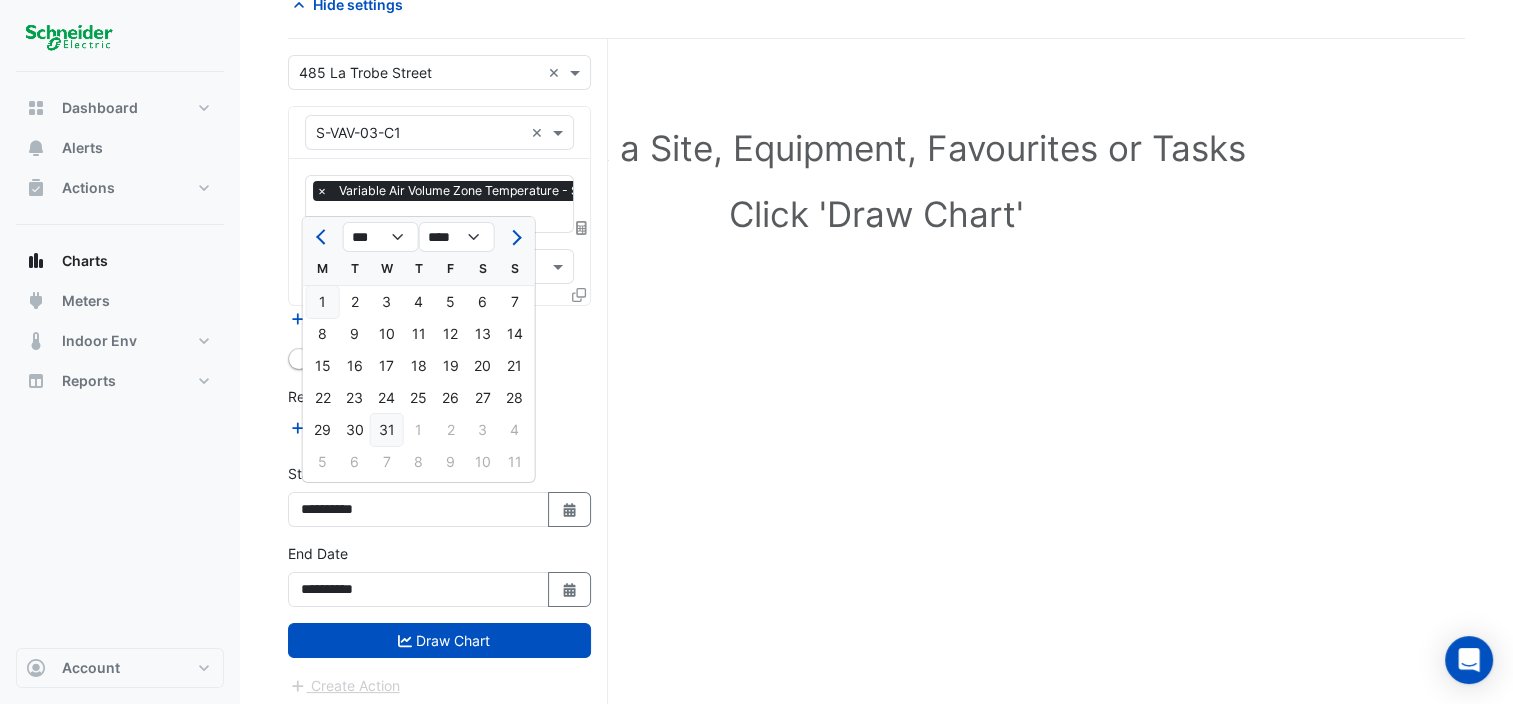click on "31" 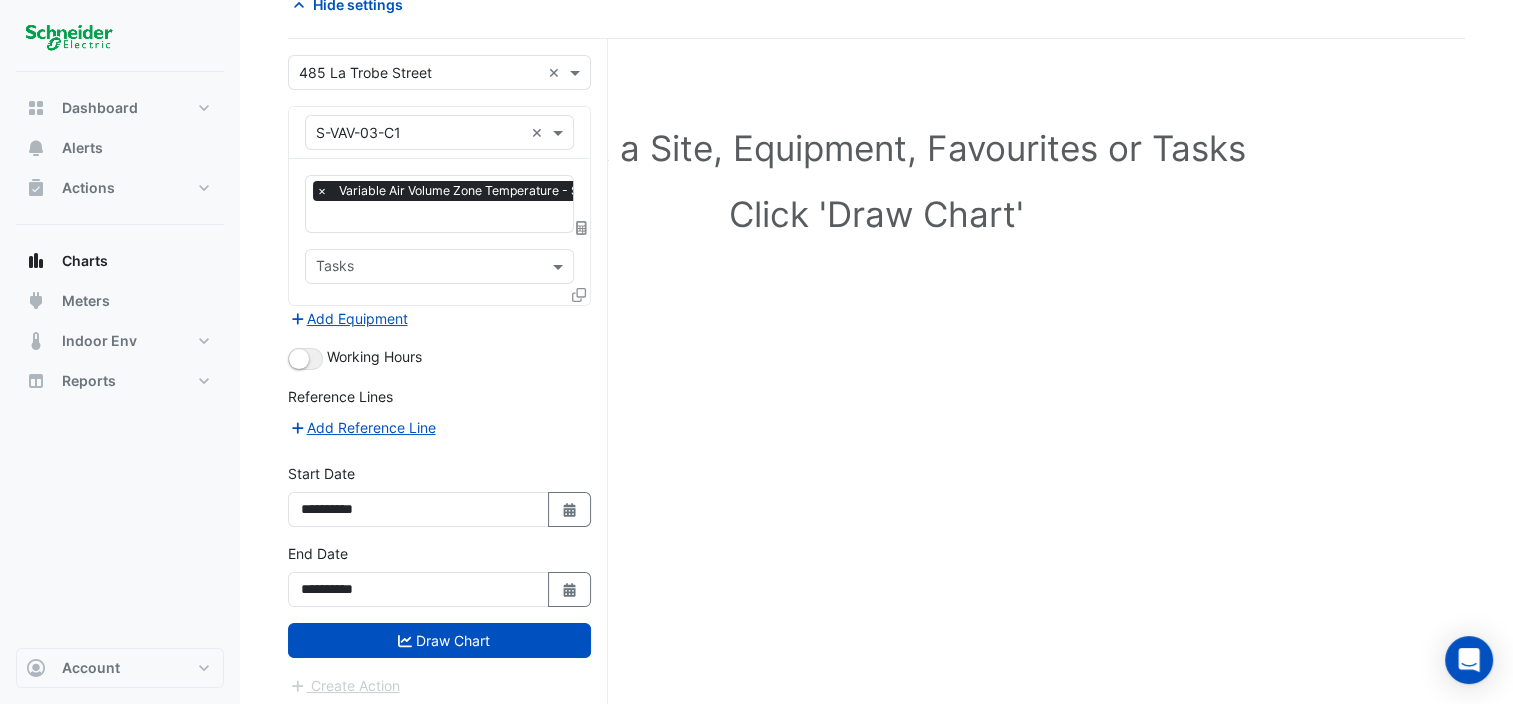 drag, startPoint x: 501, startPoint y: 427, endPoint x: 500, endPoint y: 444, distance: 17.029387 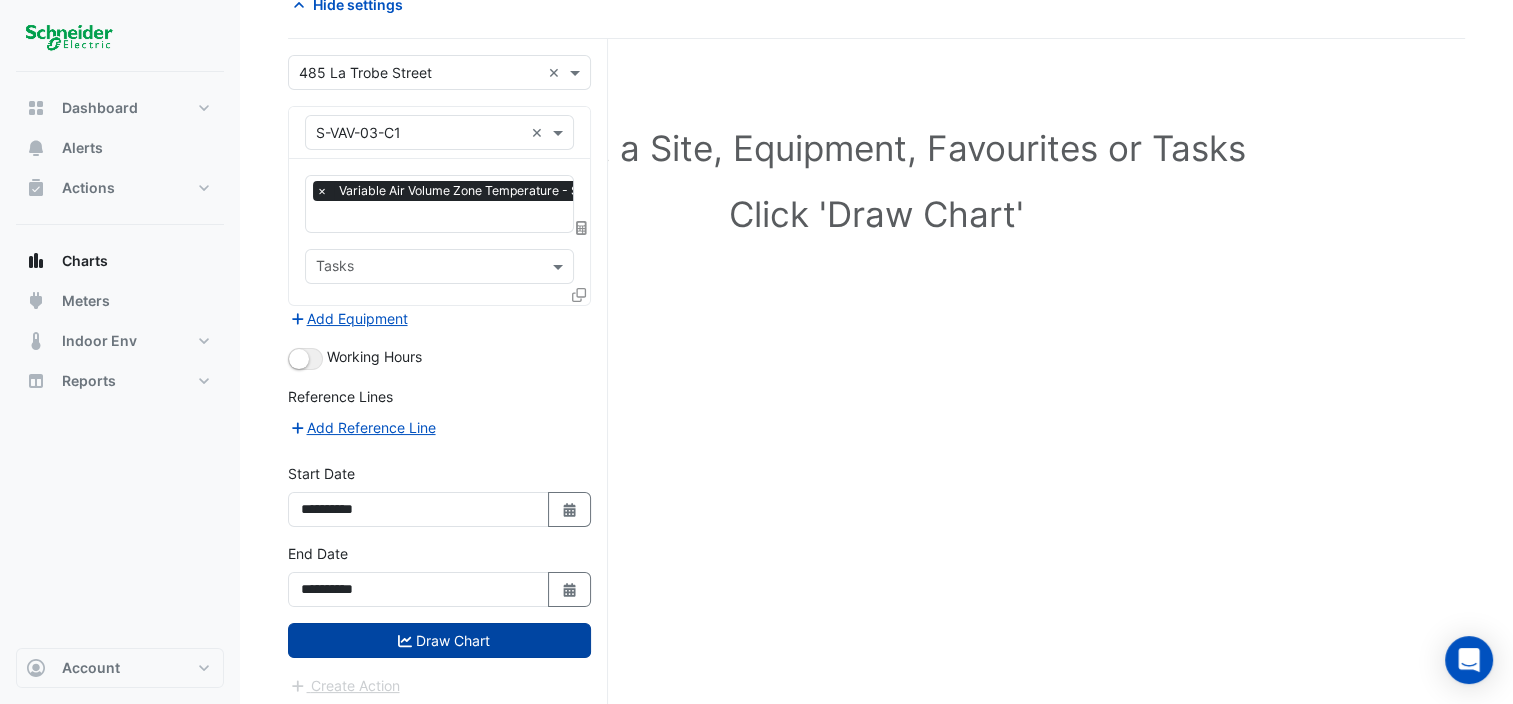 click on "Draw Chart" at bounding box center (439, 640) 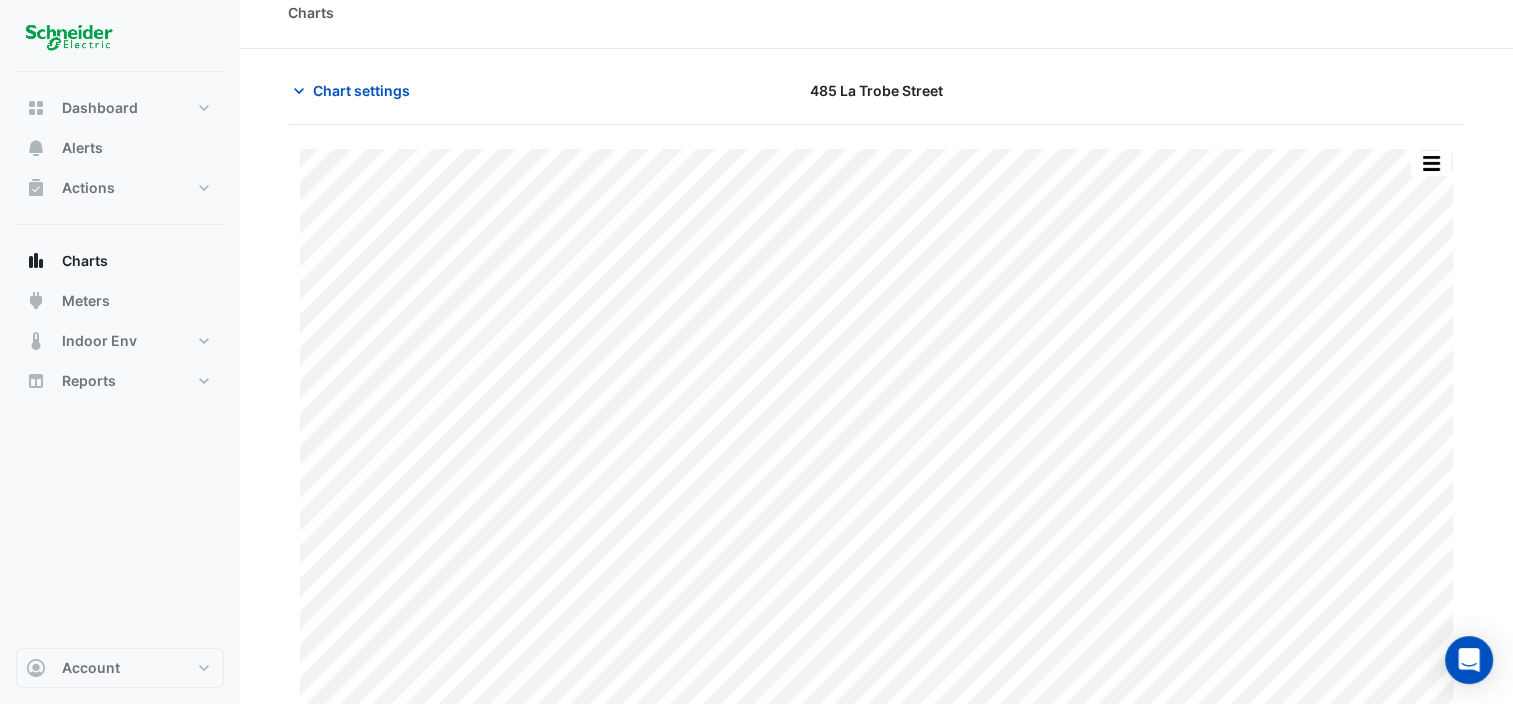 scroll, scrollTop: 0, scrollLeft: 0, axis: both 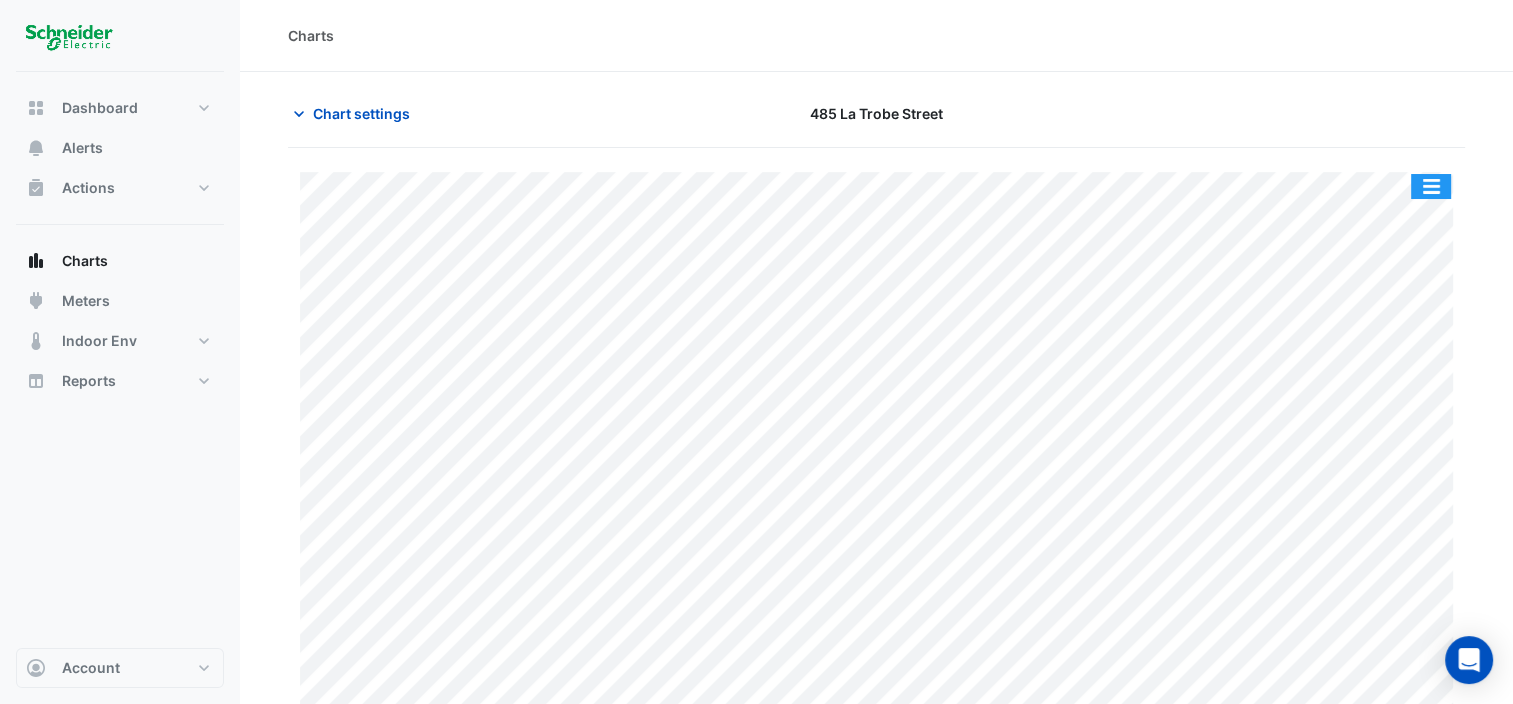 click 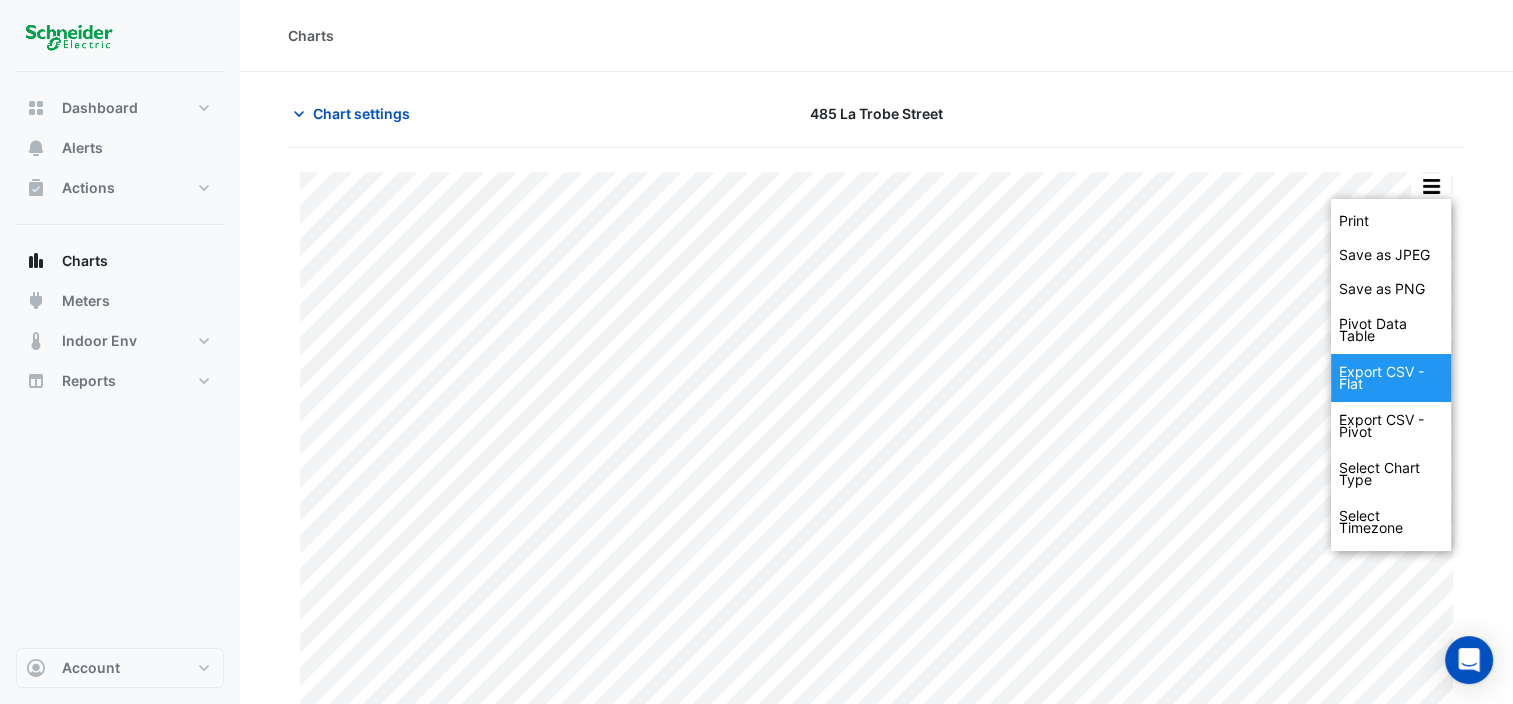 click on "Export CSV - Flat" 